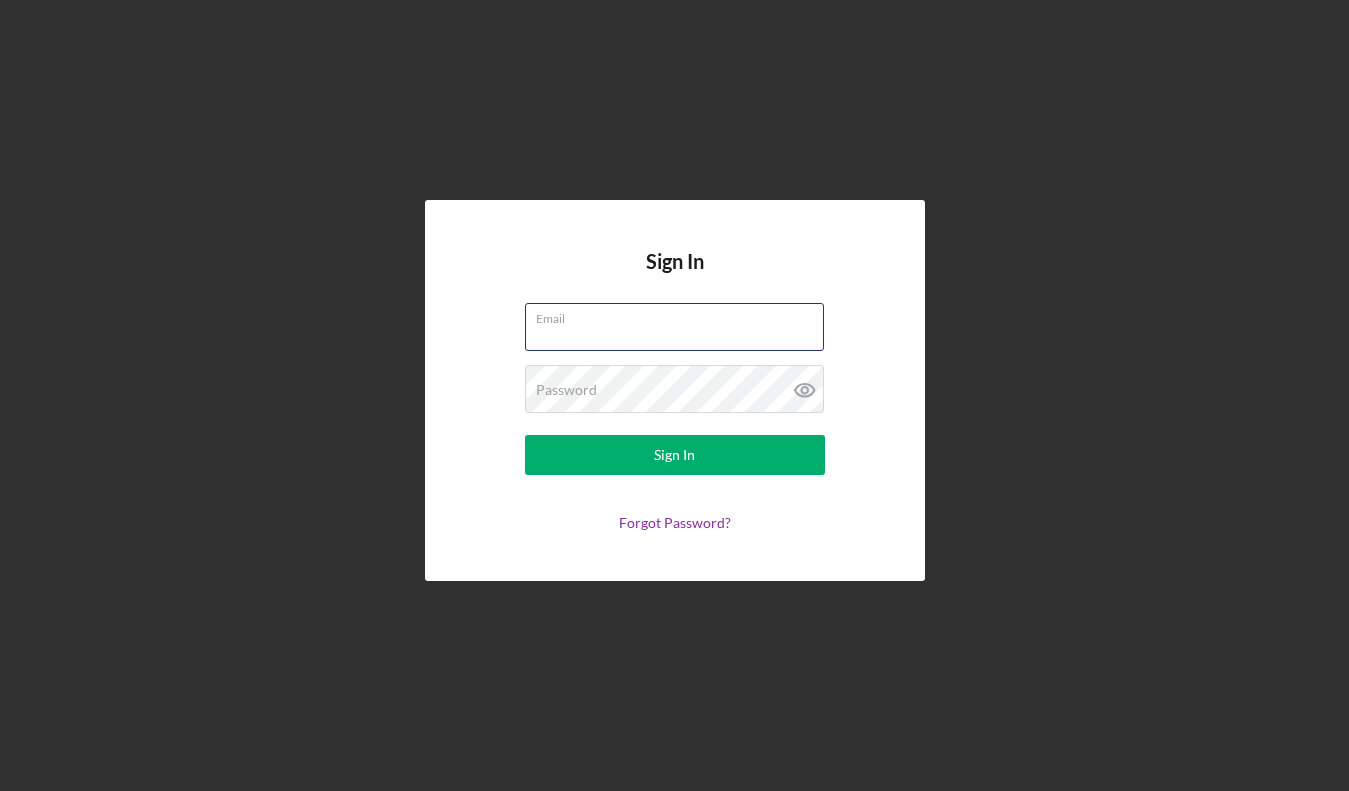 scroll, scrollTop: 0, scrollLeft: 0, axis: both 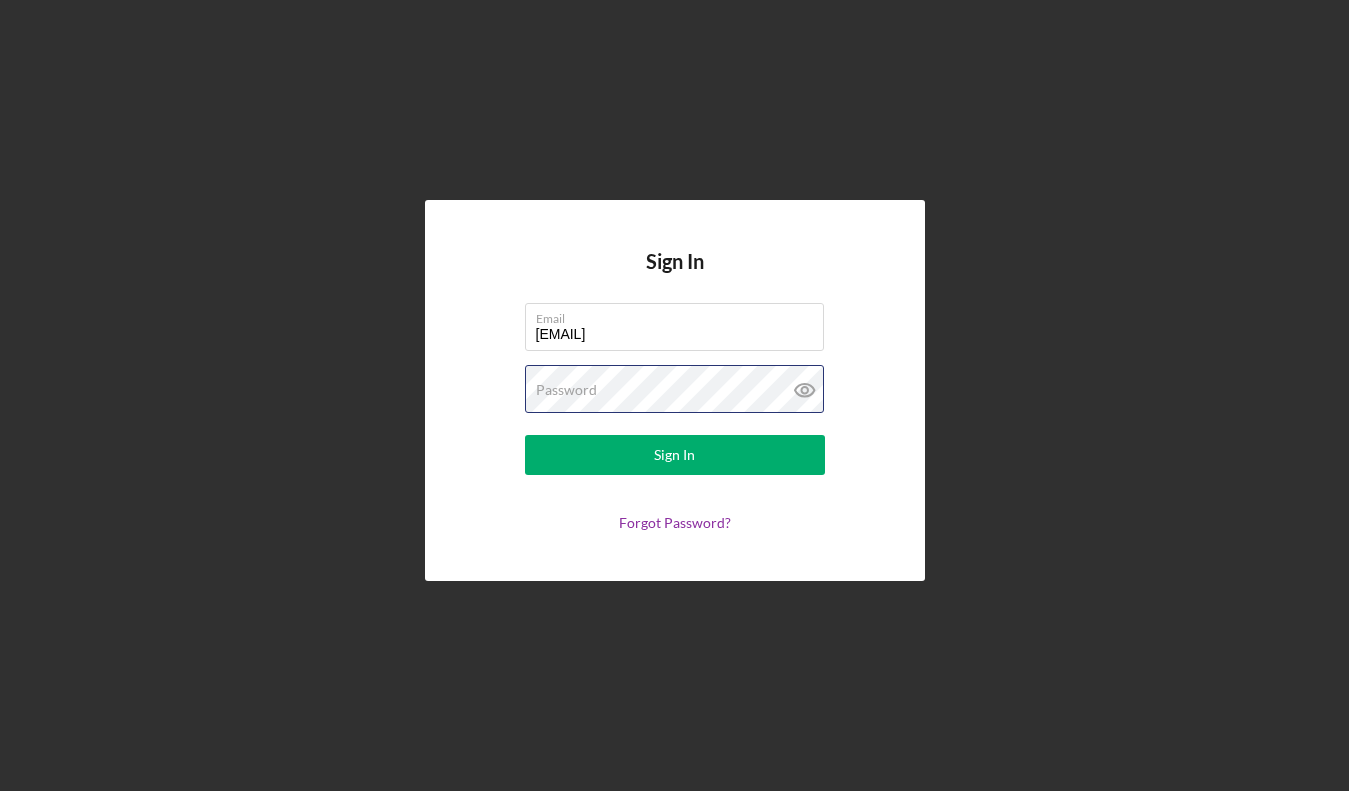 click on "Sign In" at bounding box center (675, 455) 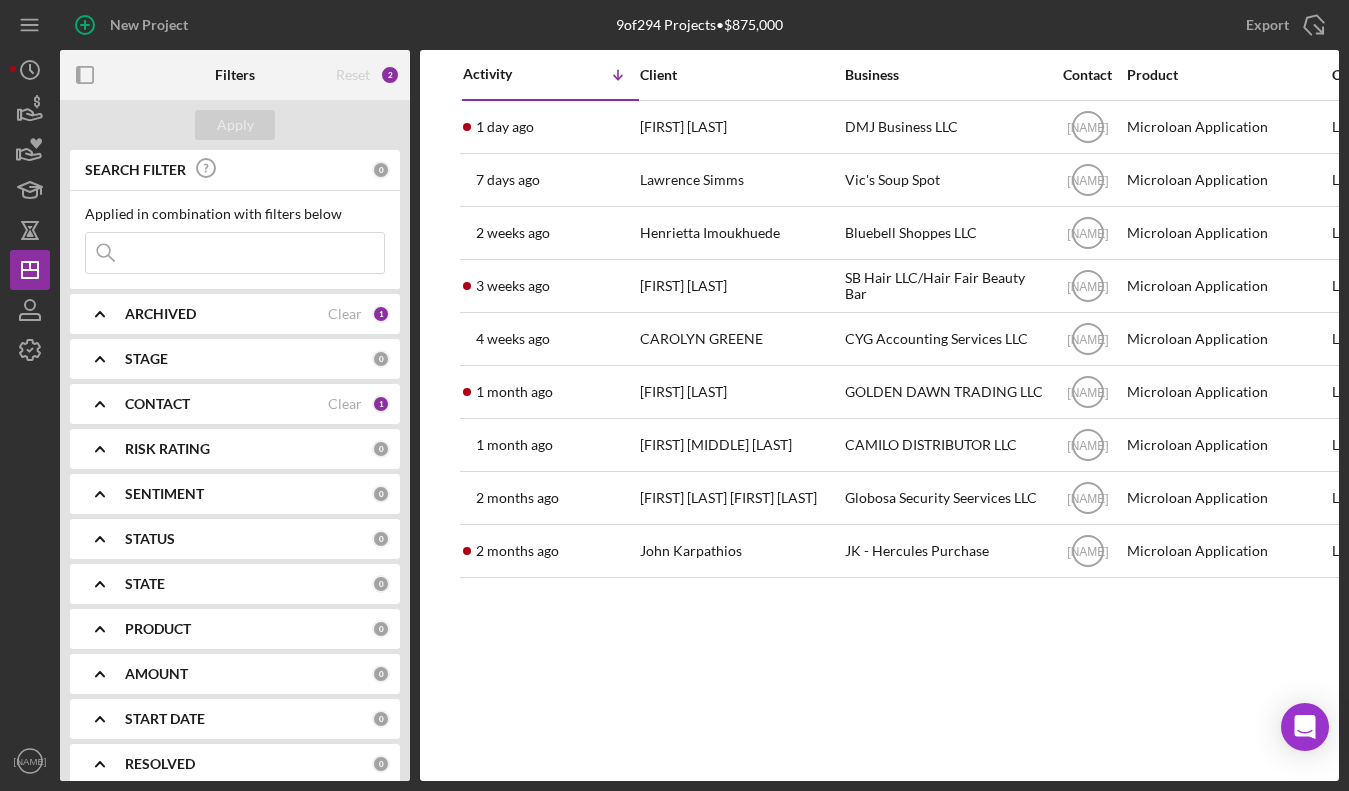 click at bounding box center (235, 253) 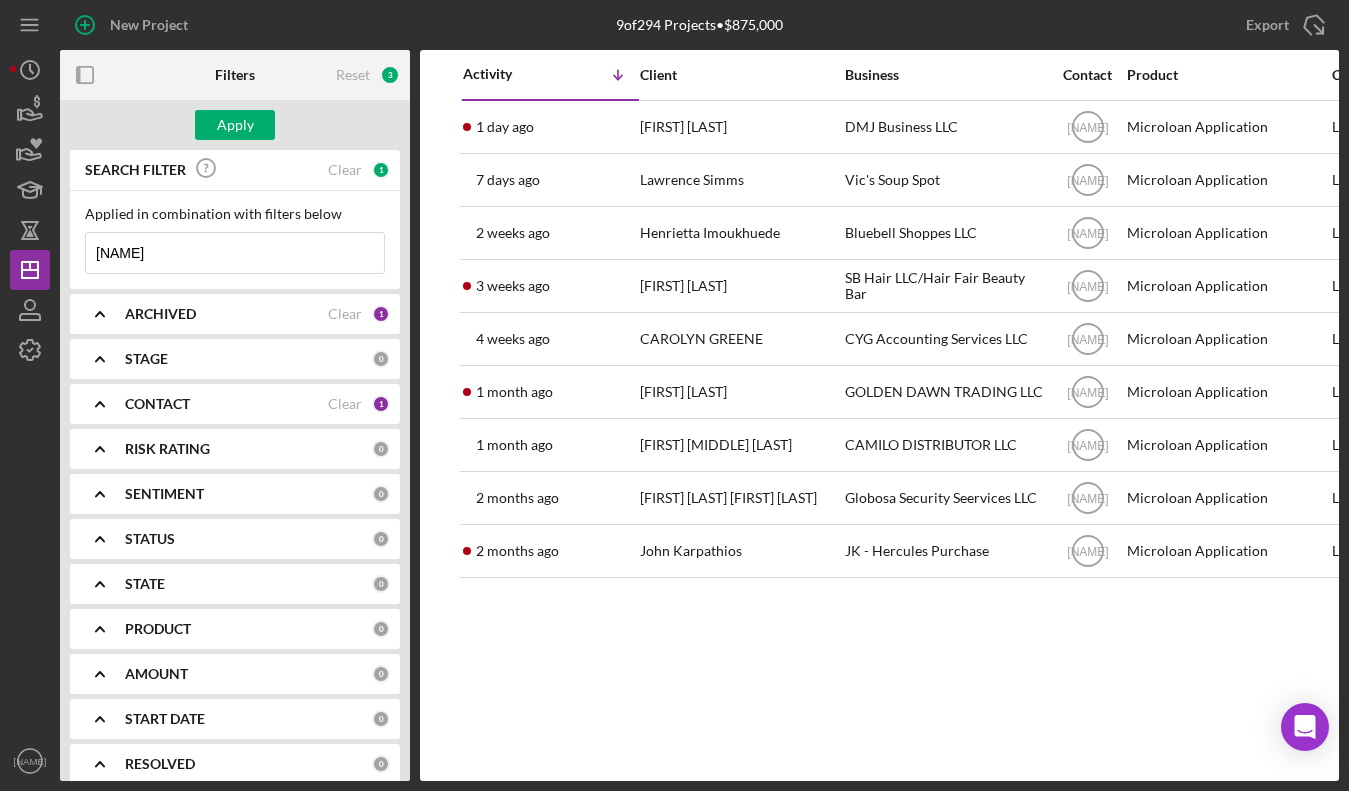 type on "dreamers" 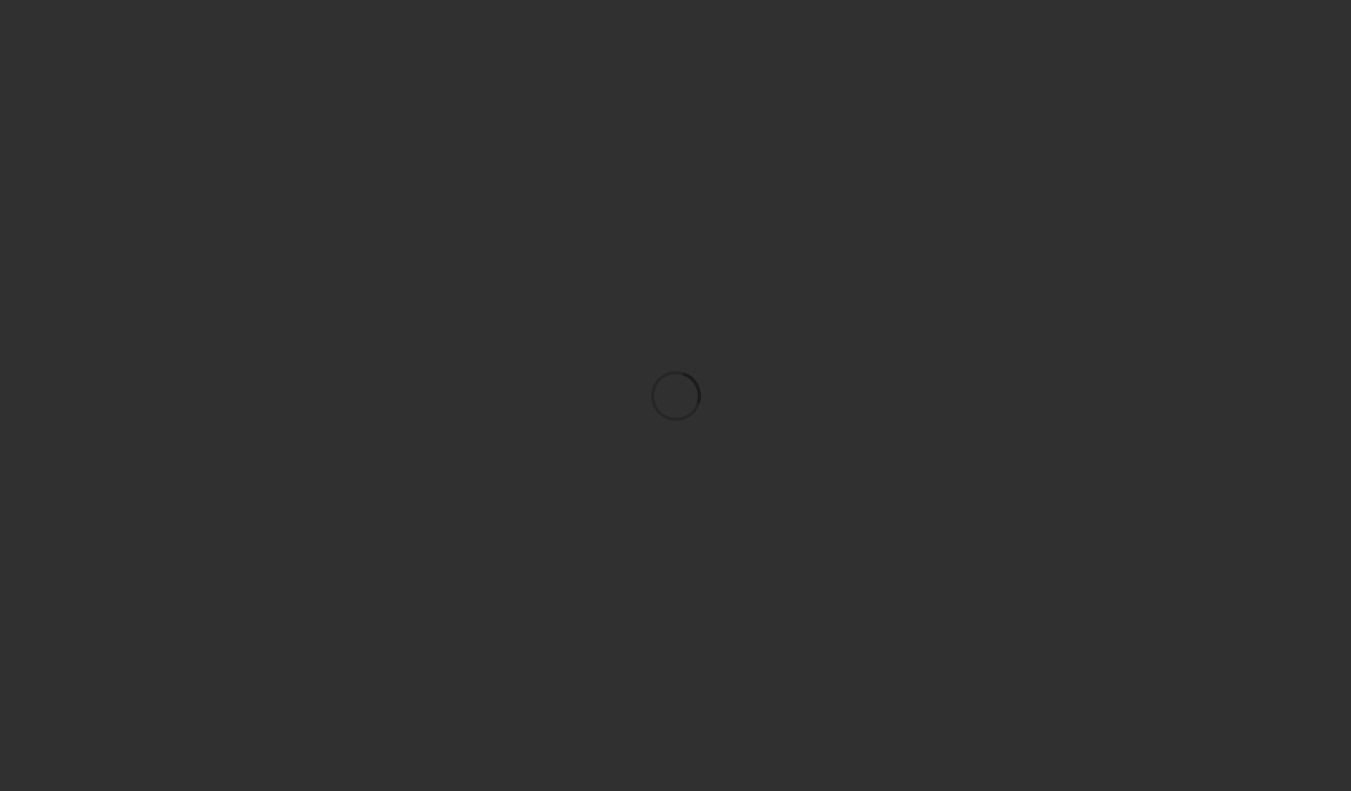 scroll, scrollTop: 0, scrollLeft: 0, axis: both 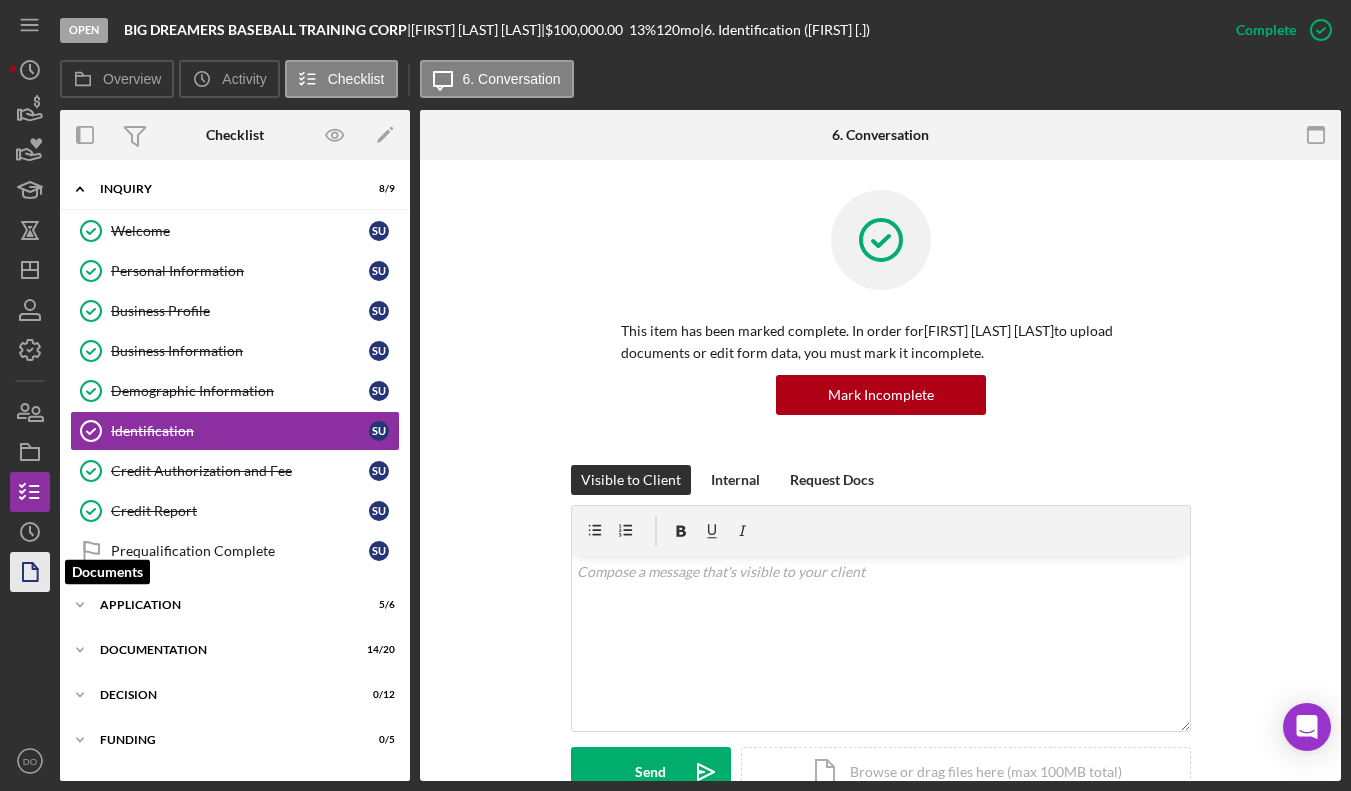 click 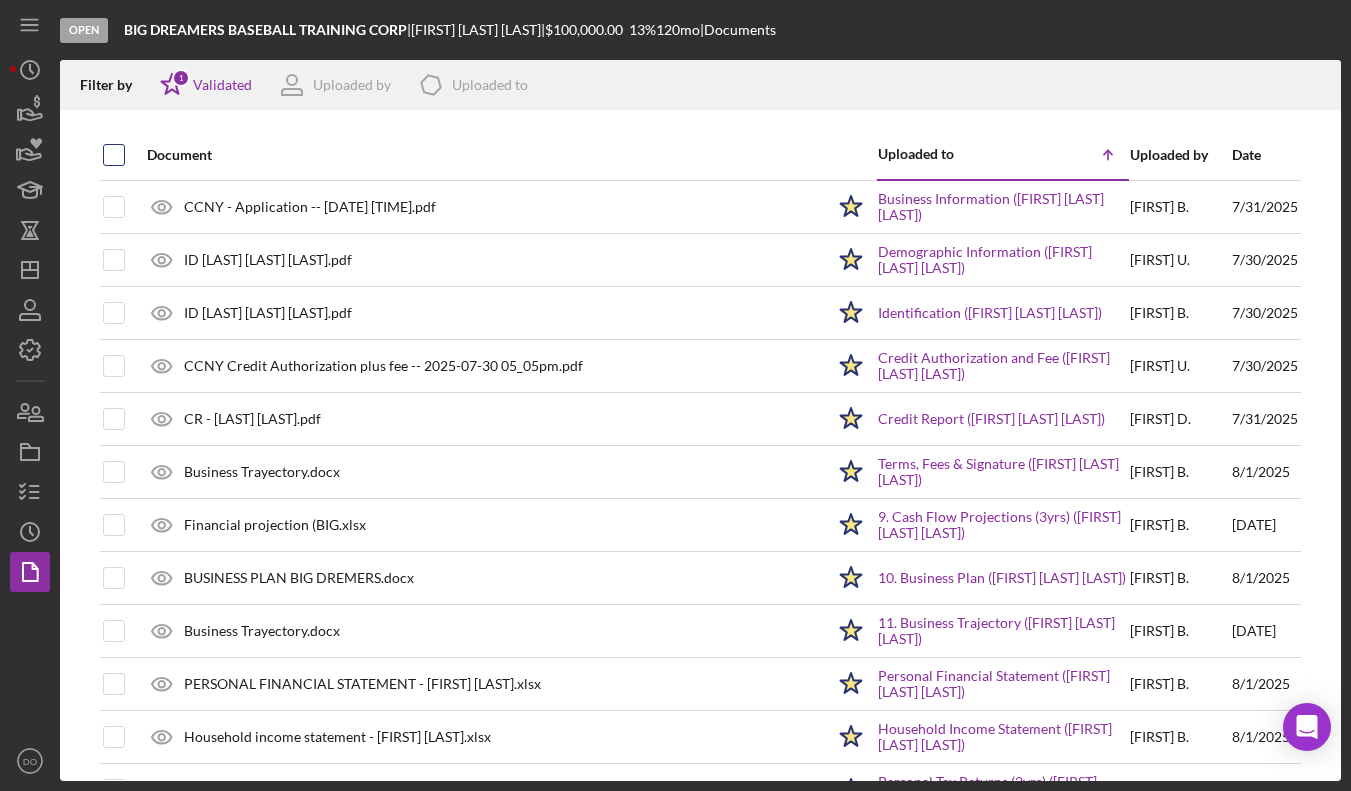 click at bounding box center [114, 155] 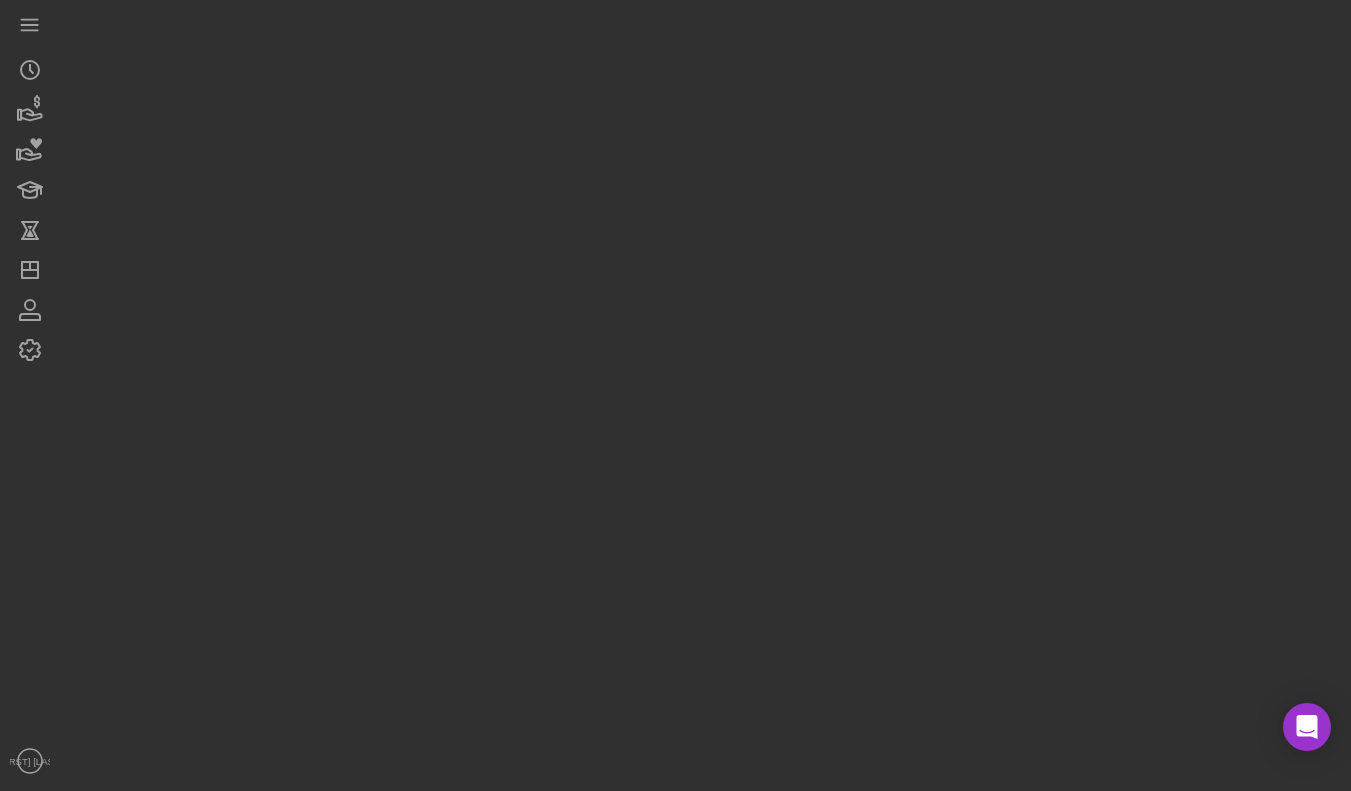 scroll, scrollTop: 0, scrollLeft: 0, axis: both 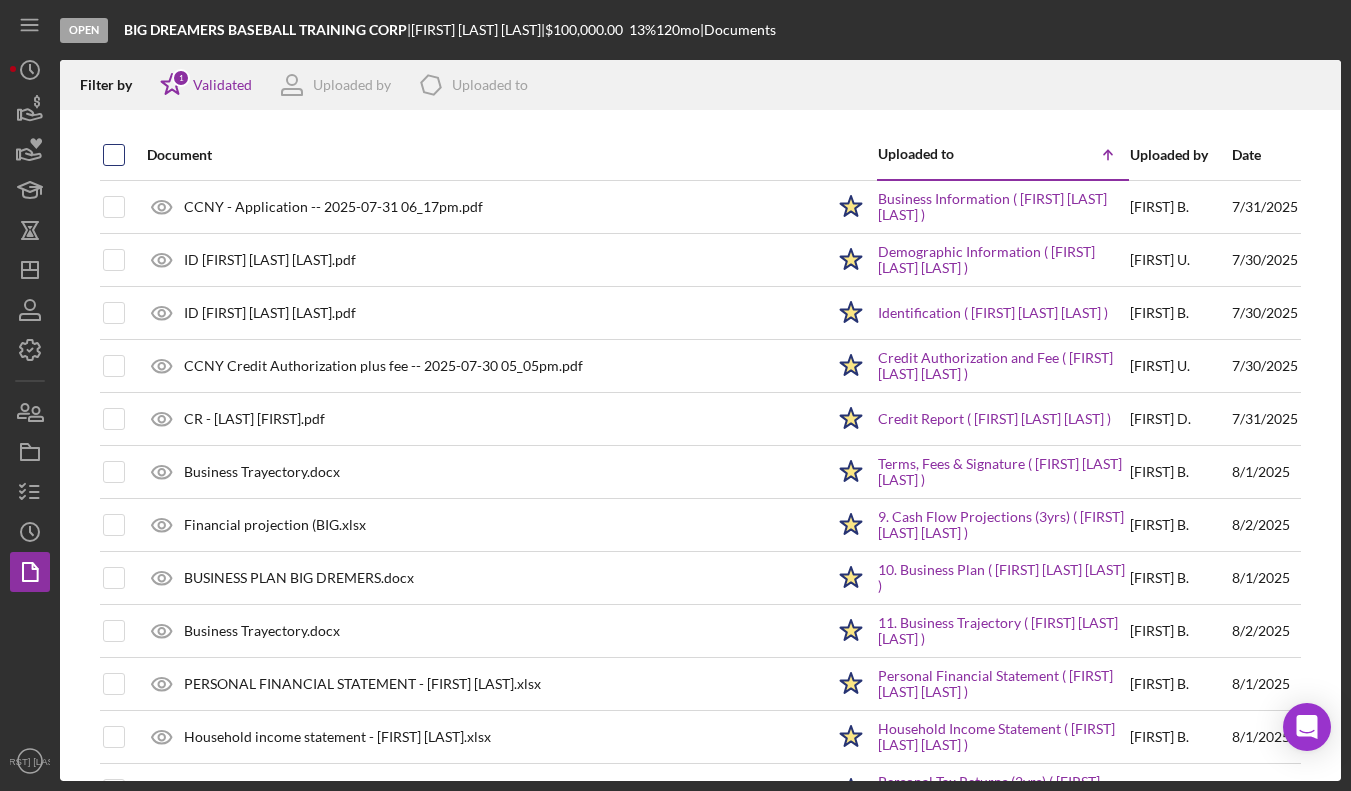 click at bounding box center (114, 155) 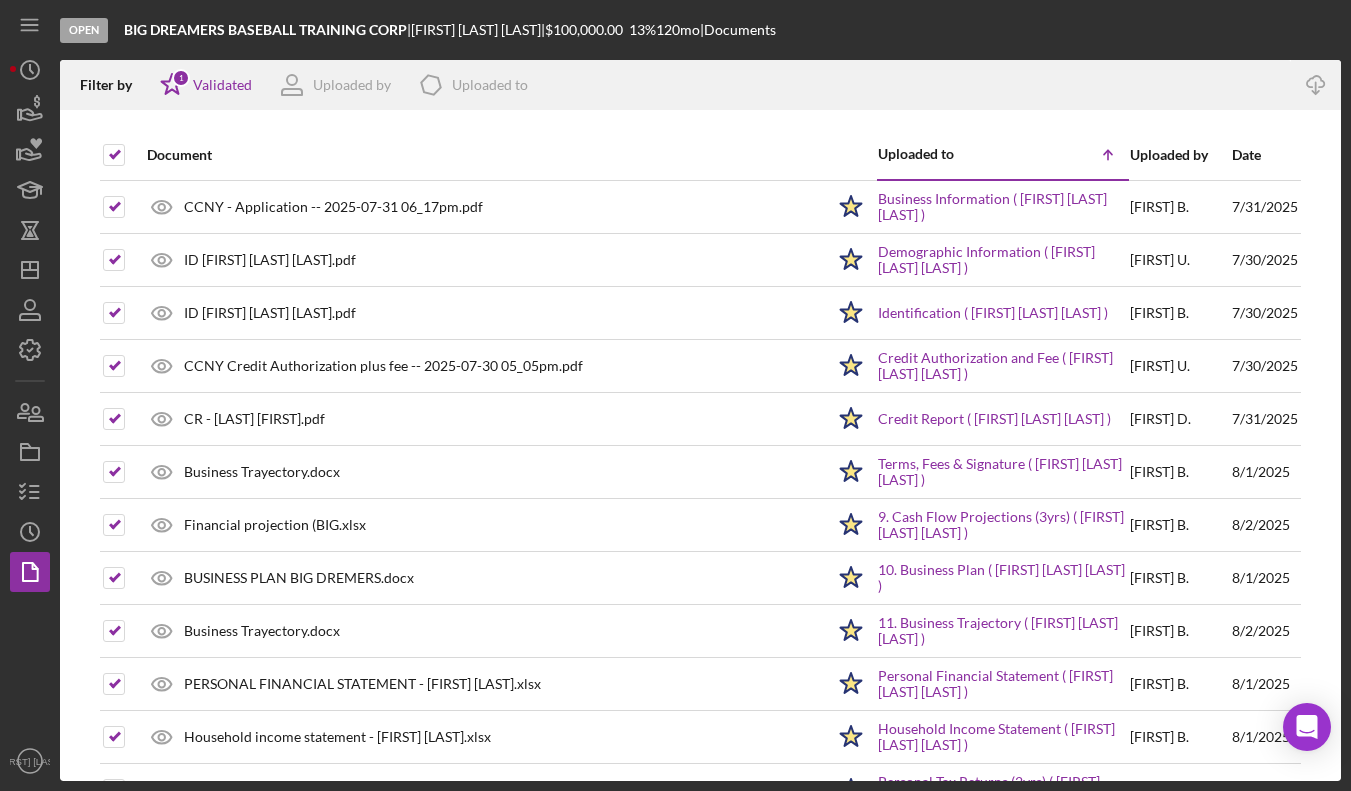 click on "Filter by Icon/Star 1 Validated Uploaded by Icon/Product Uploaded to" at bounding box center [675, 85] 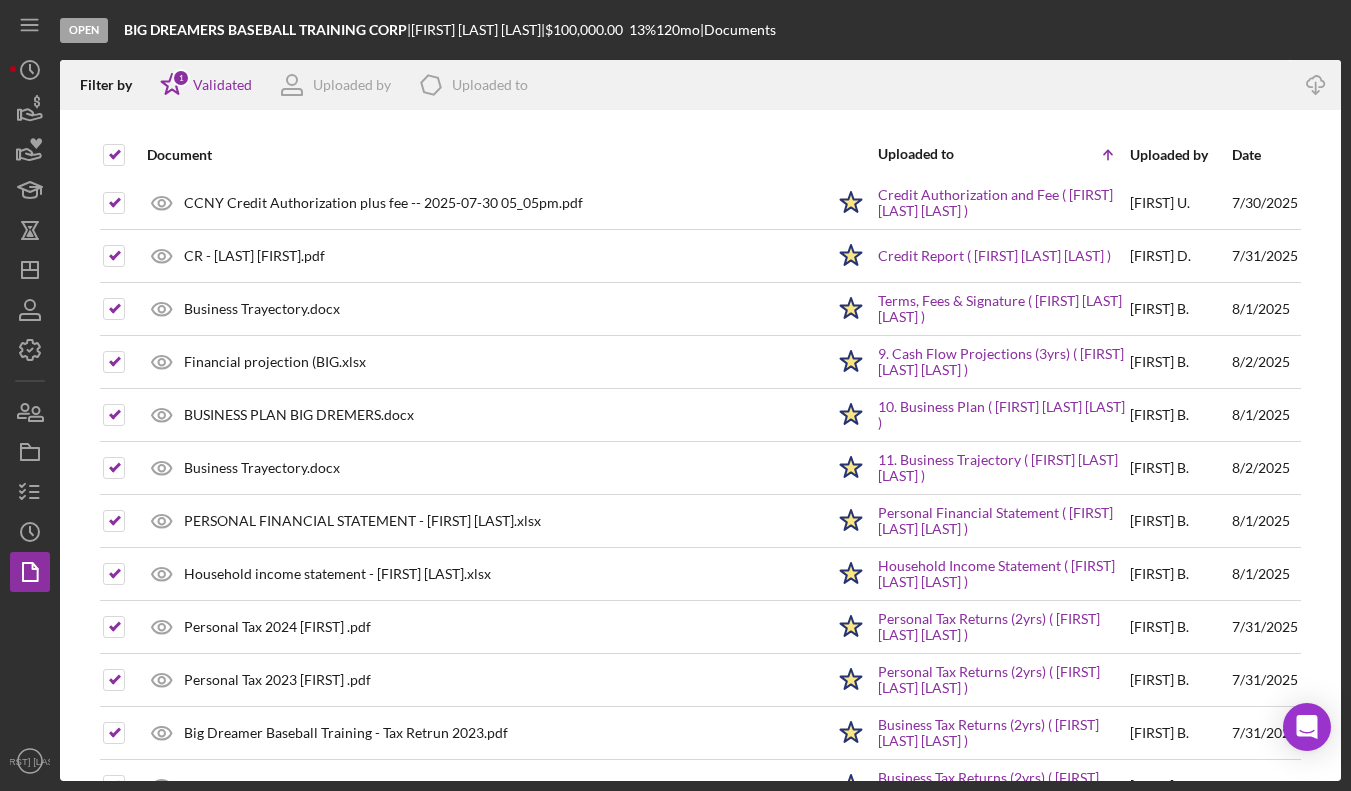 scroll, scrollTop: 0, scrollLeft: 0, axis: both 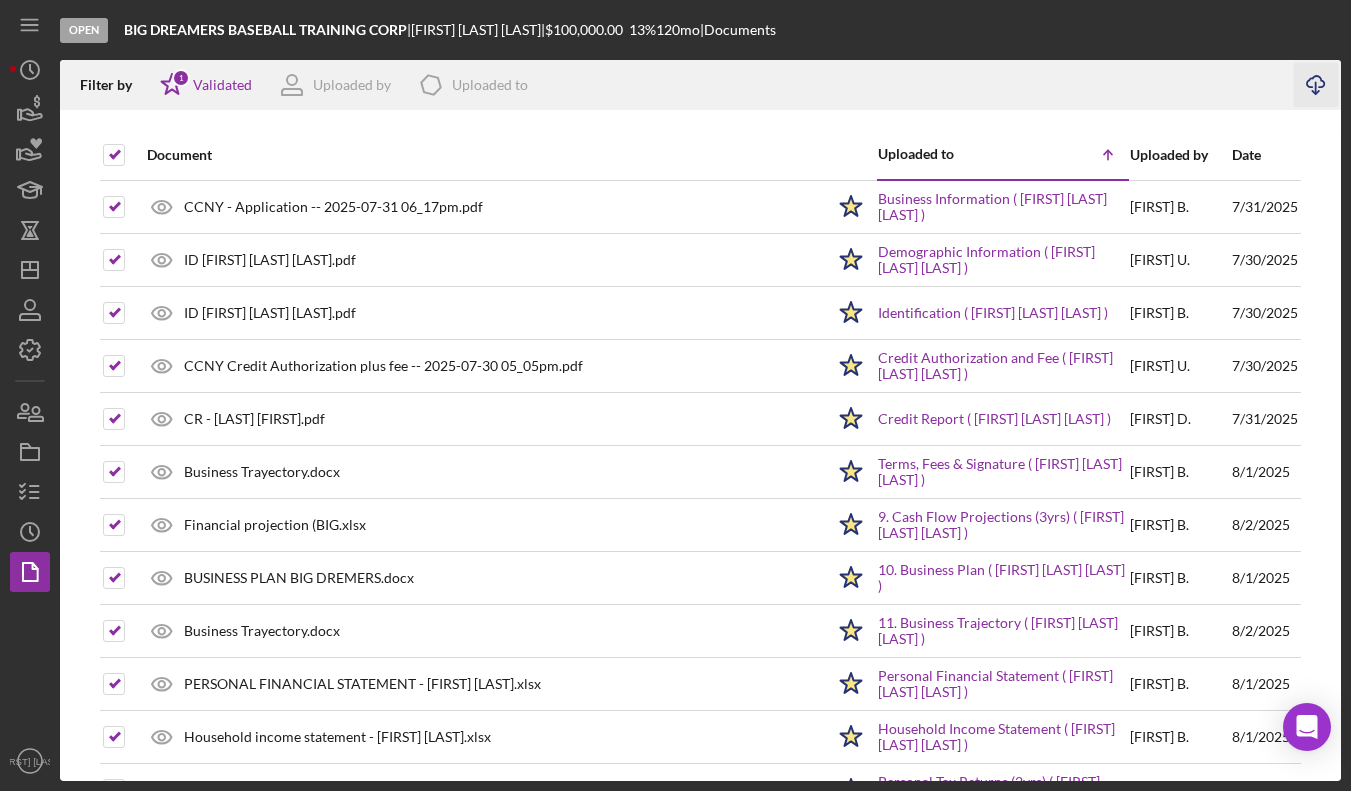 click 